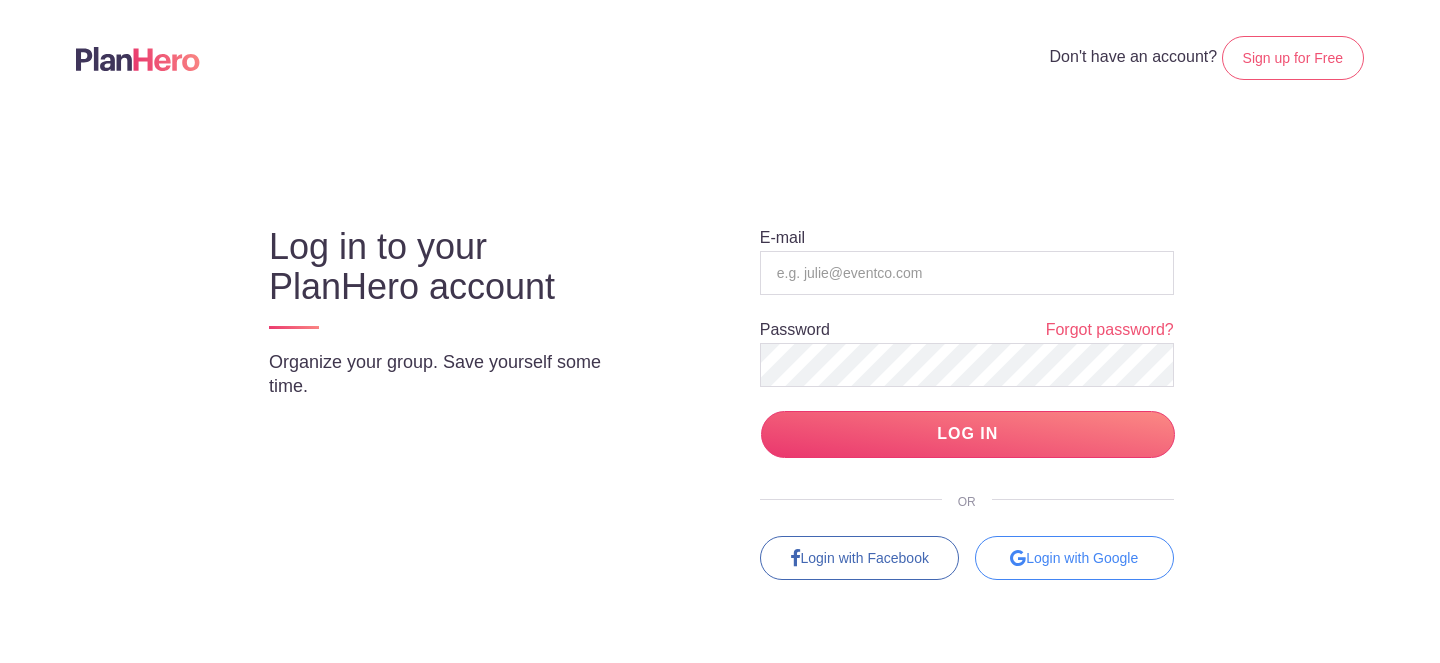 scroll, scrollTop: 0, scrollLeft: 0, axis: both 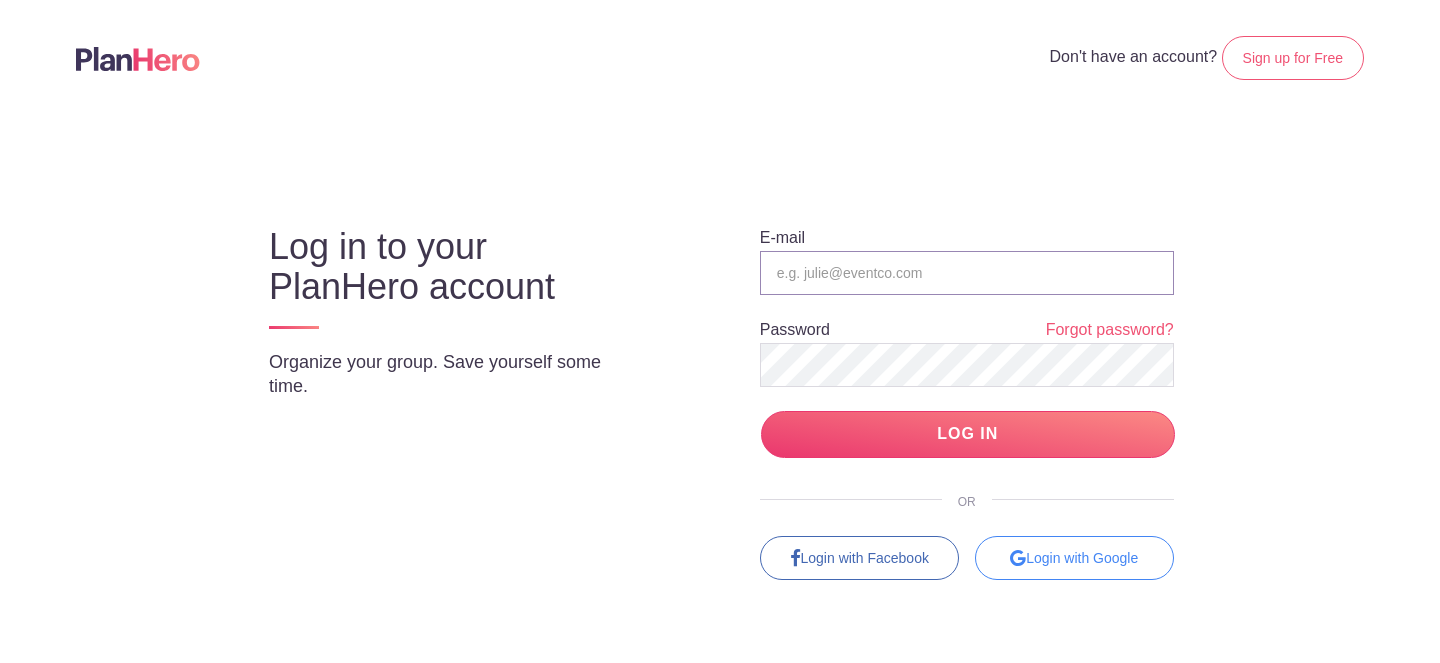 click at bounding box center (967, 273) 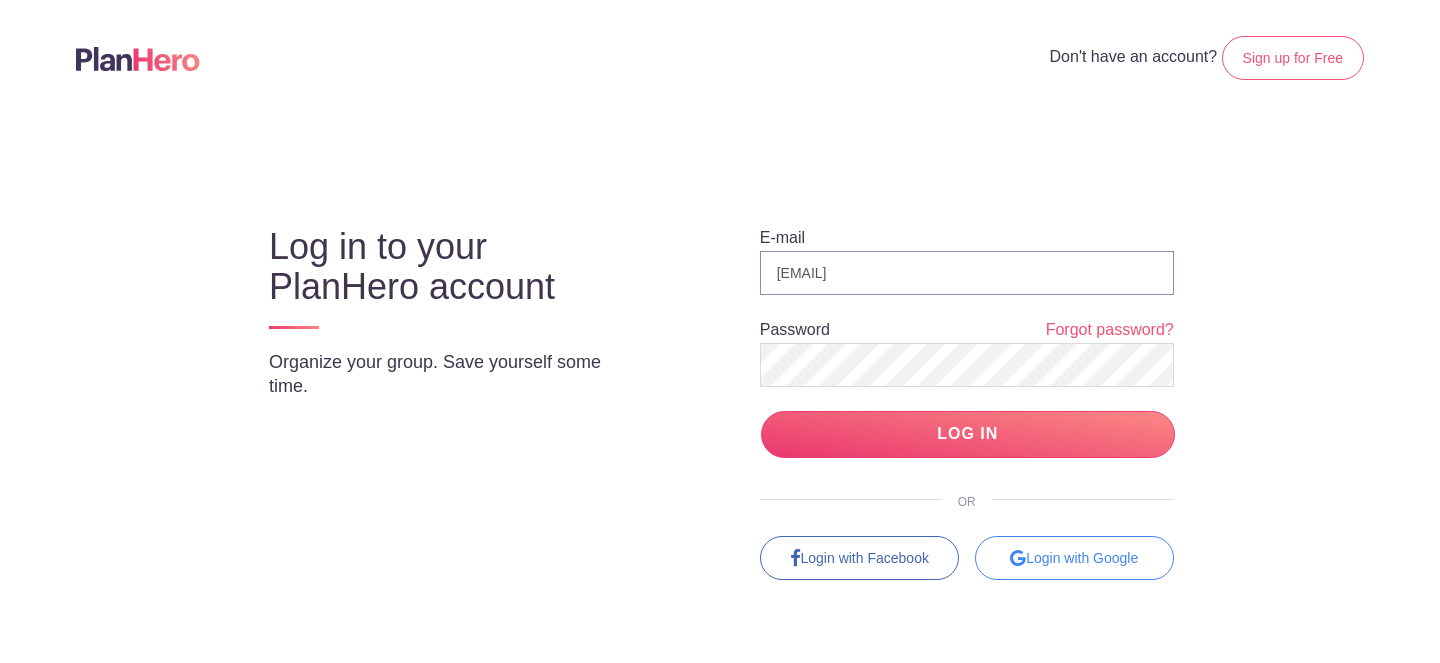 type on "[EMAIL]" 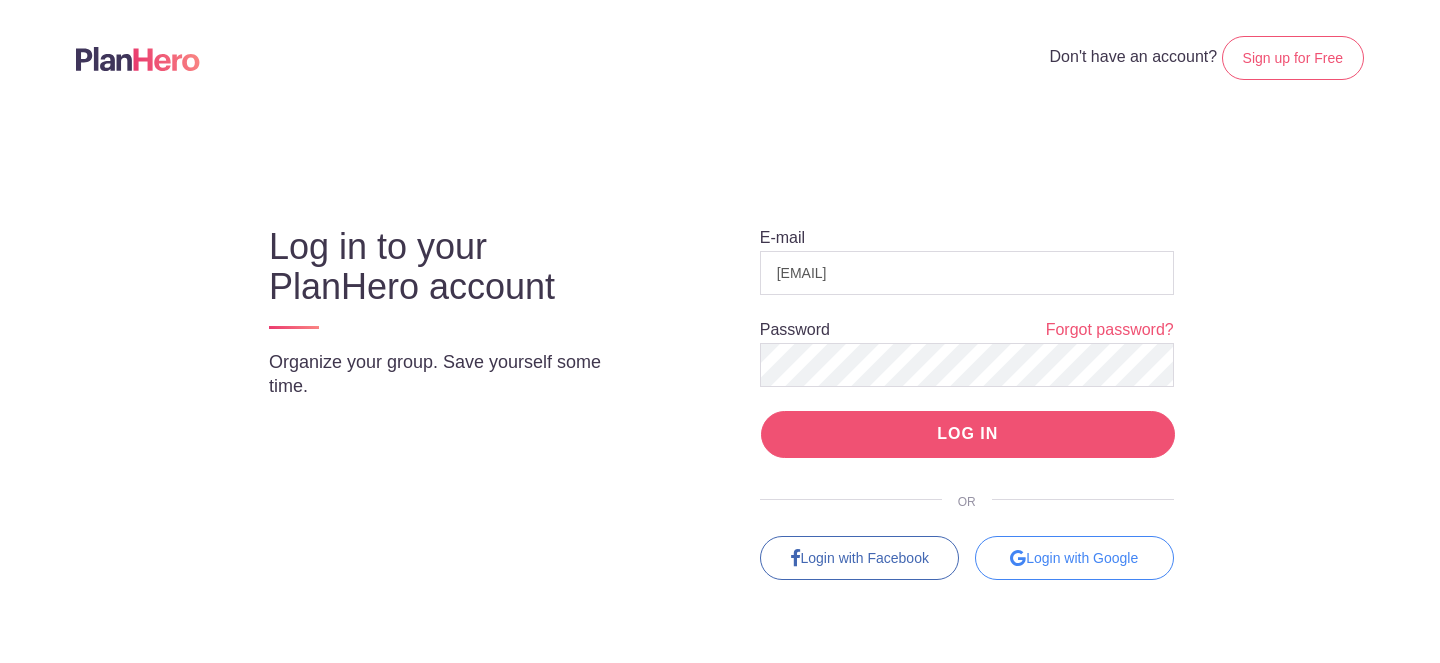 click on "LOG IN" at bounding box center [968, 434] 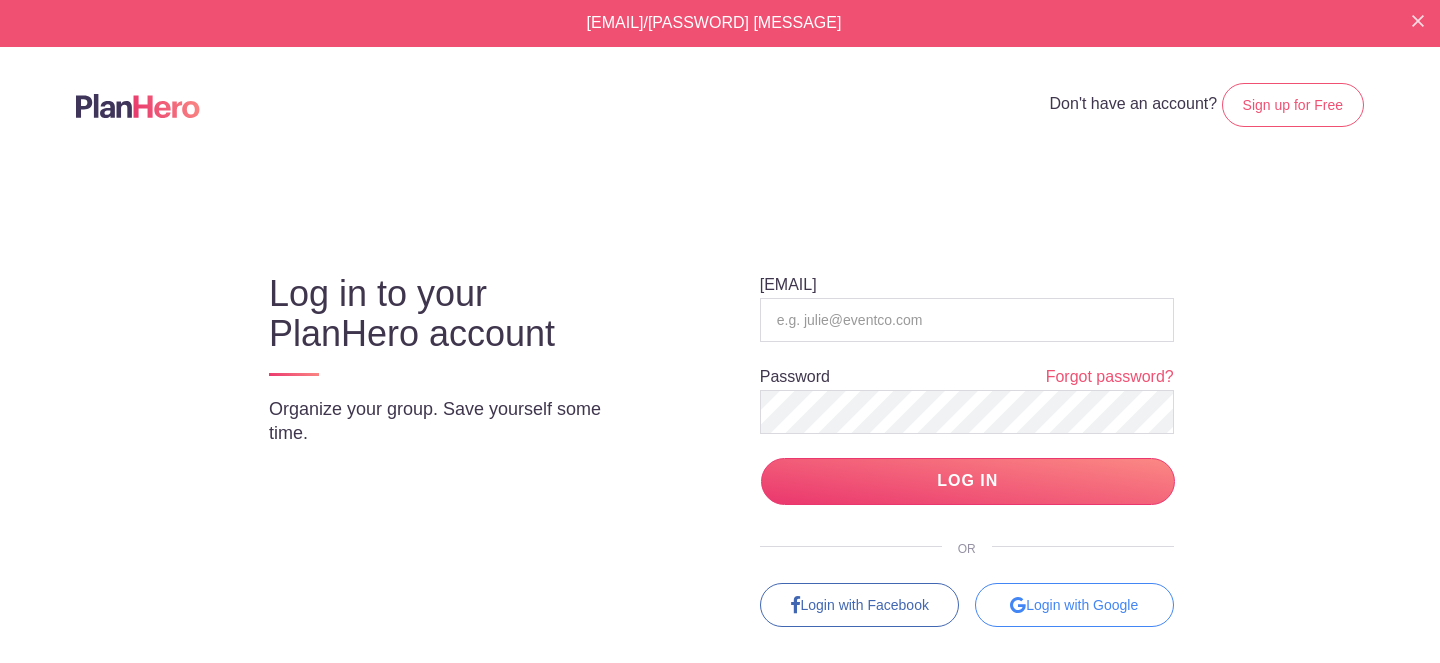 scroll, scrollTop: 0, scrollLeft: 0, axis: both 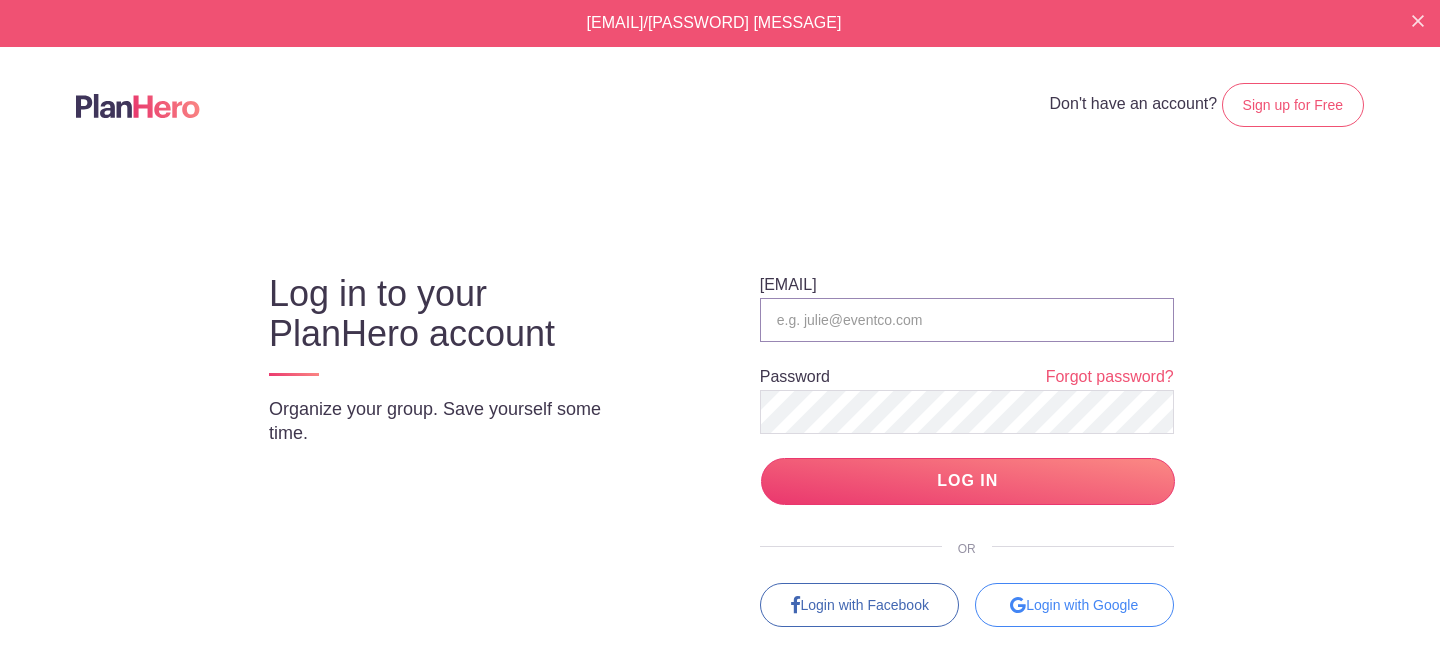 click at bounding box center (967, 320) 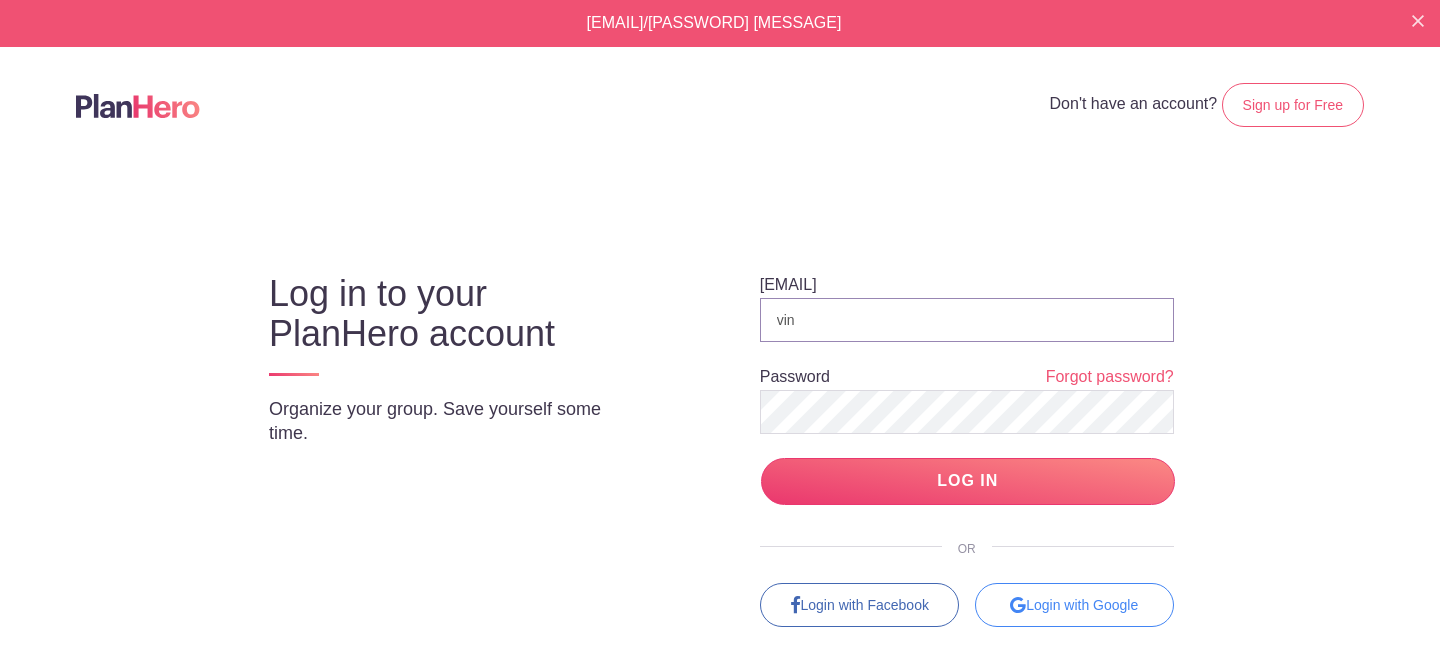 type on "[EMAIL]" 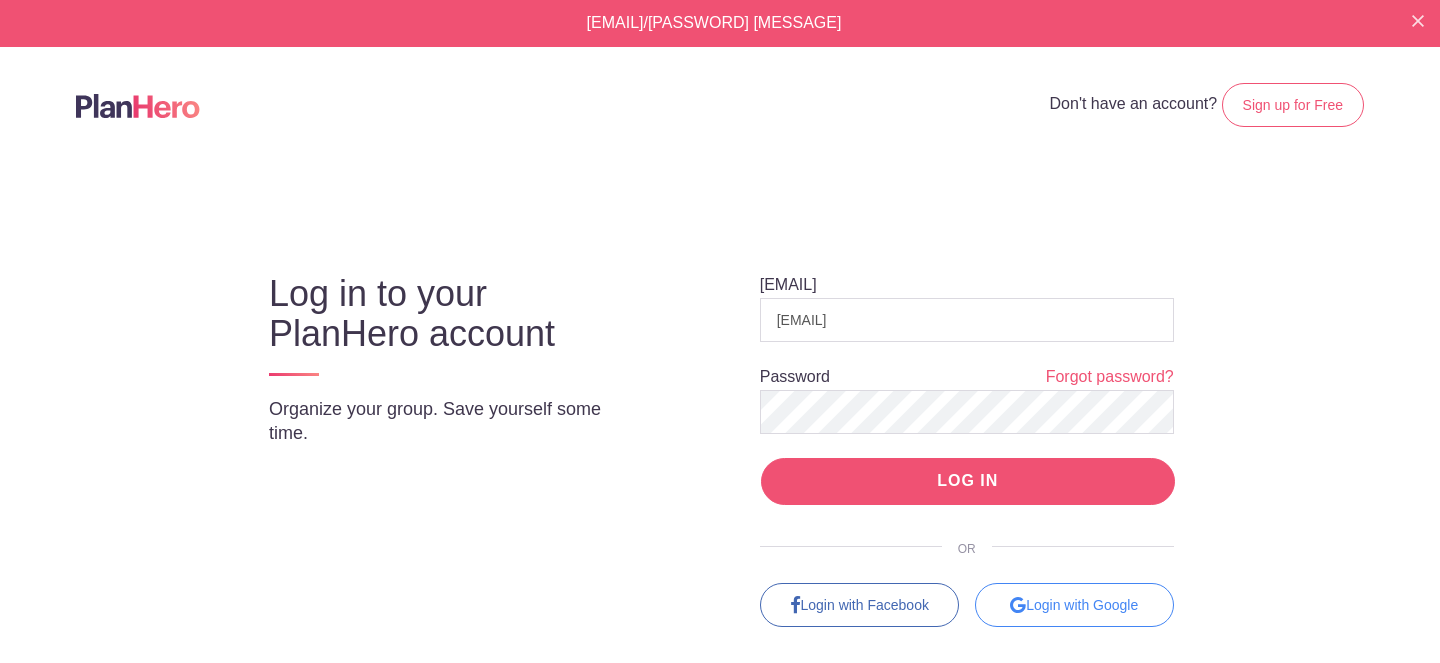 click on "LOG IN" at bounding box center [968, 481] 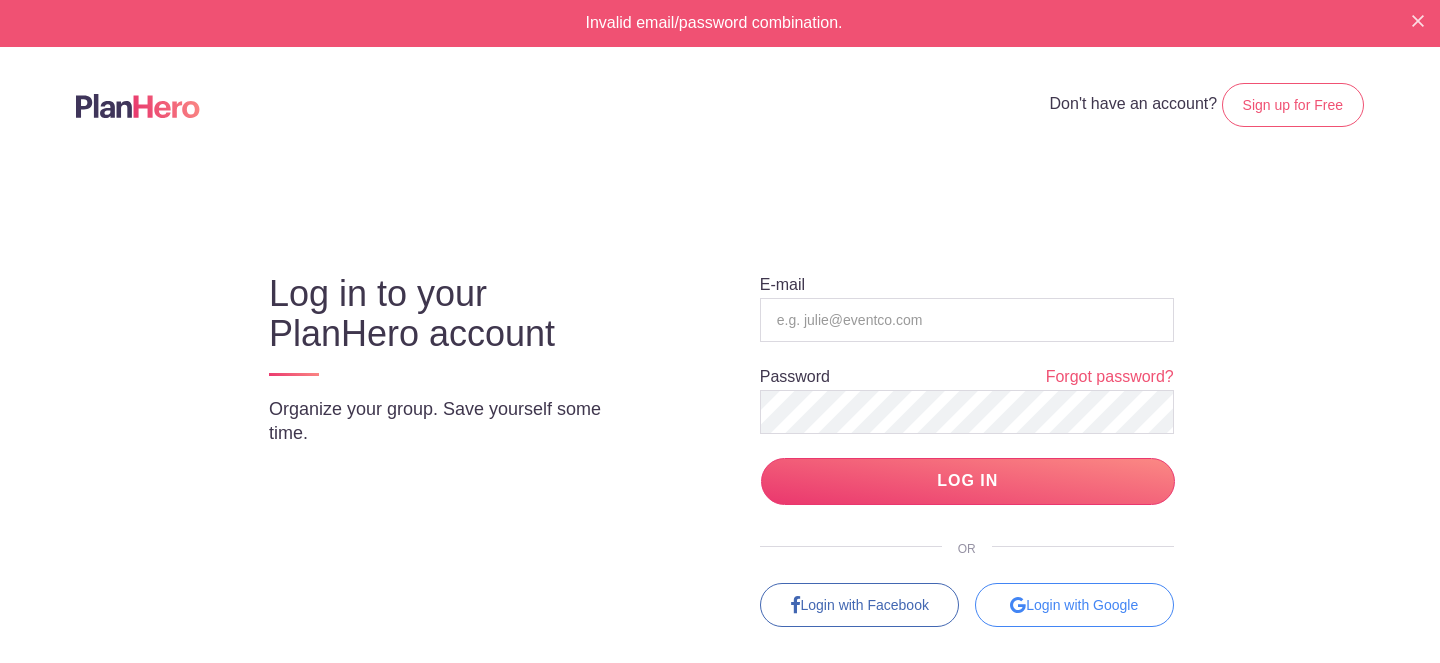 scroll, scrollTop: 0, scrollLeft: 0, axis: both 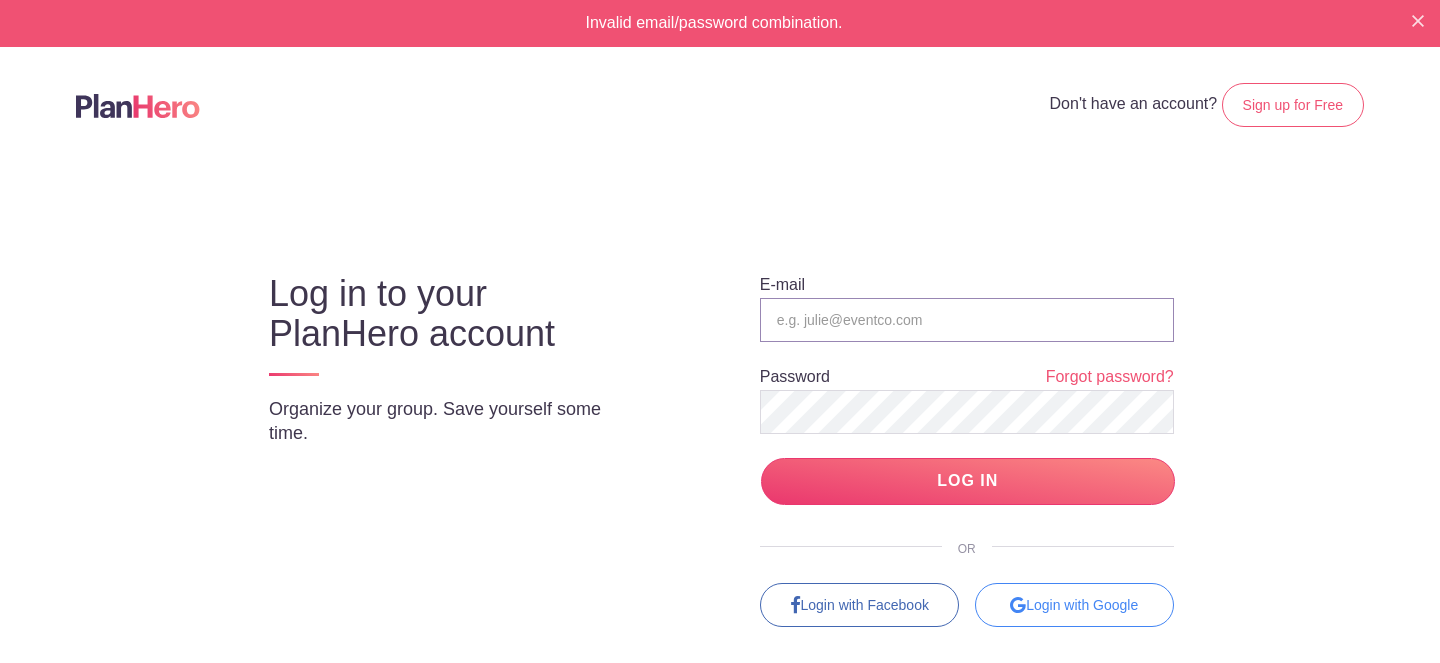 click at bounding box center [967, 320] 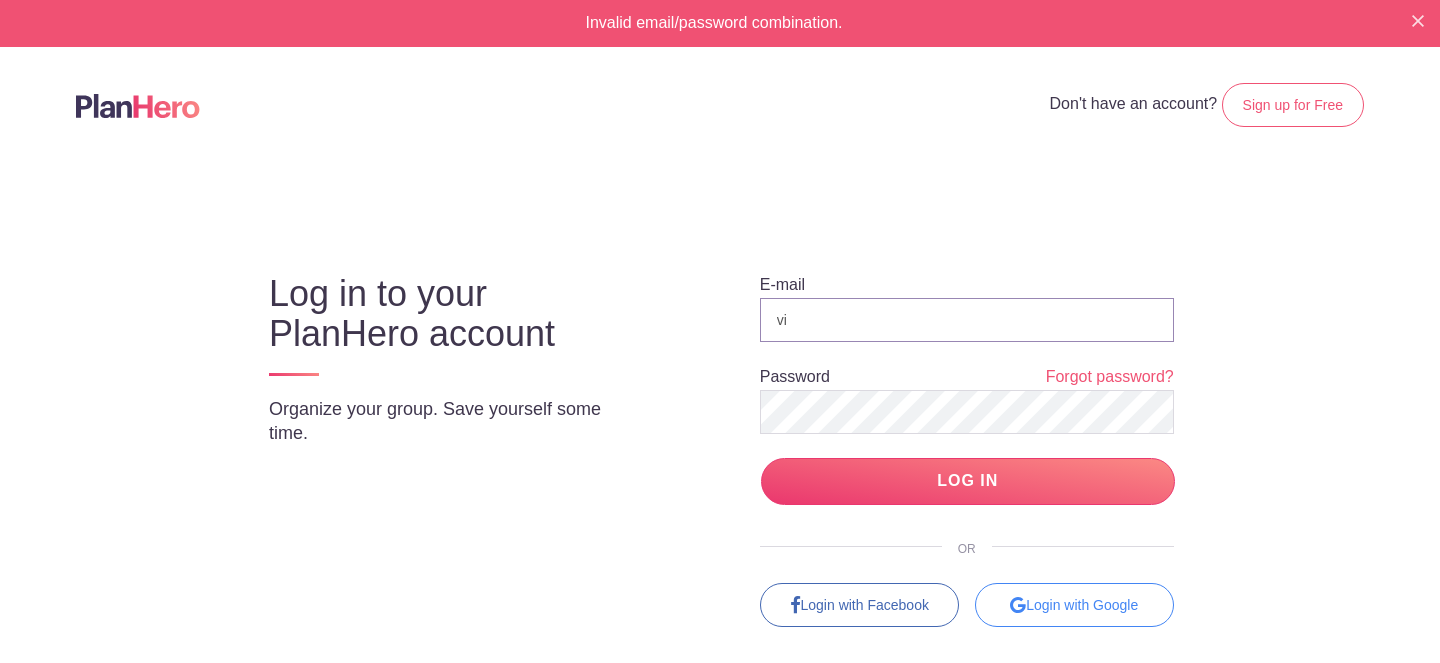 type on "[EMAIL]" 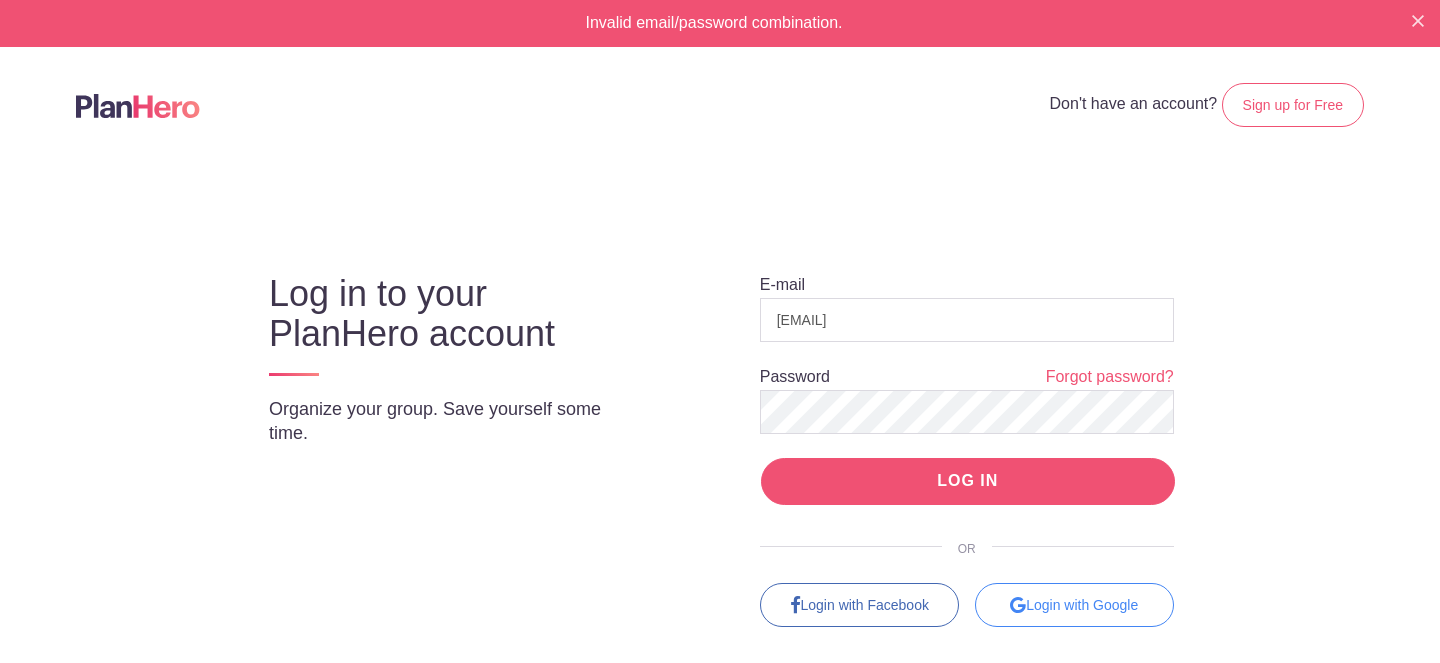 click on "LOG IN" at bounding box center [968, 481] 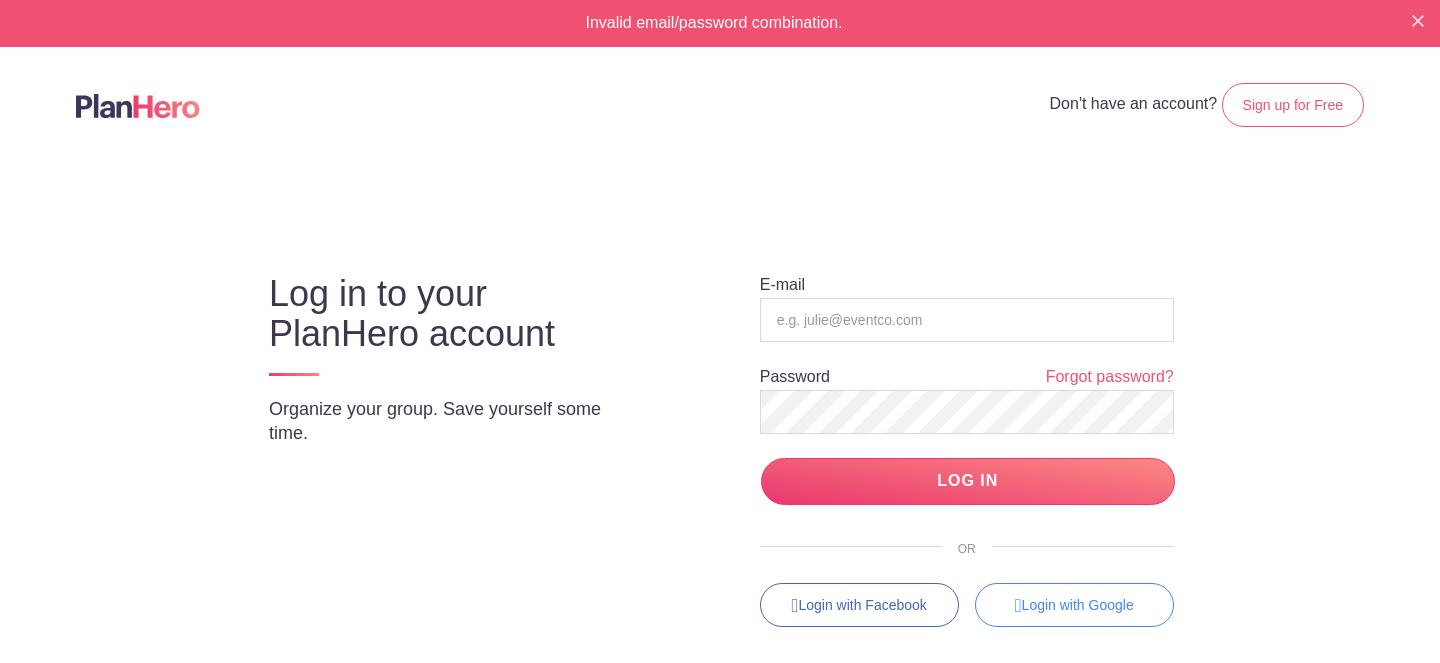 scroll, scrollTop: 0, scrollLeft: 0, axis: both 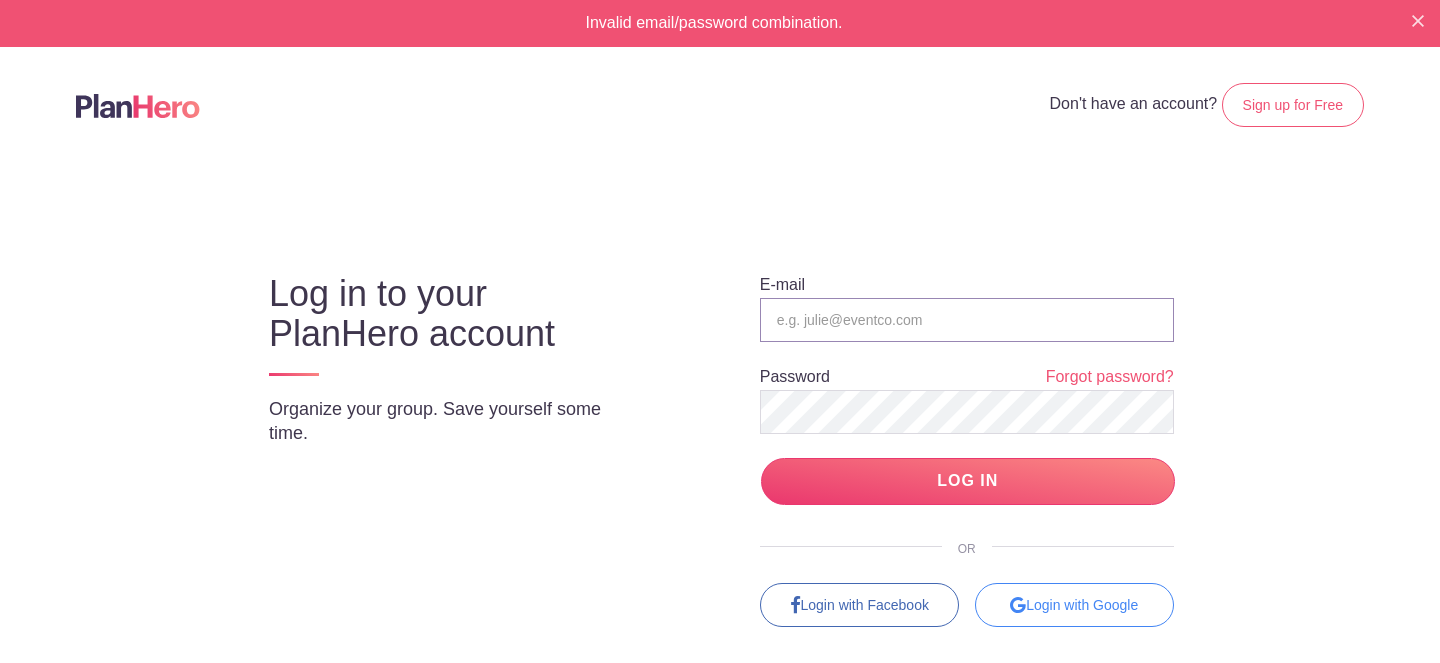 click at bounding box center (967, 320) 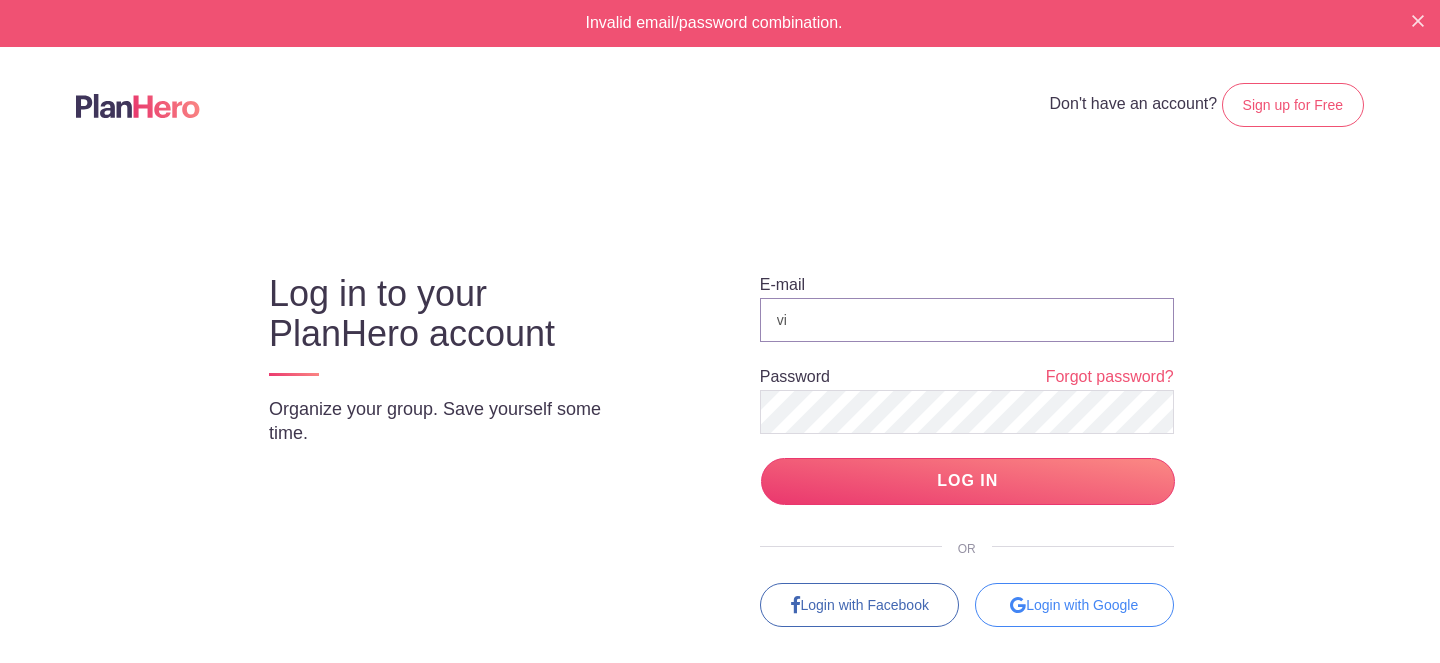 type on "[EMAIL]" 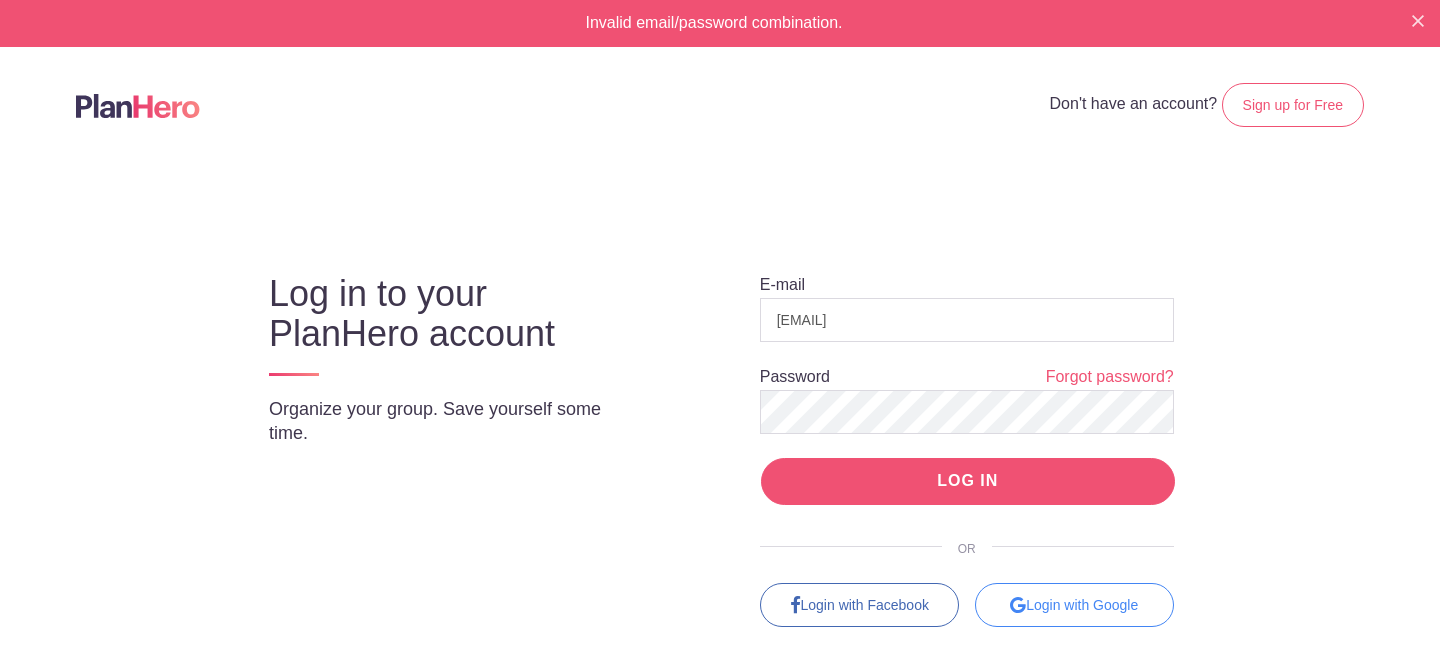 click on "LOG IN" at bounding box center (968, 481) 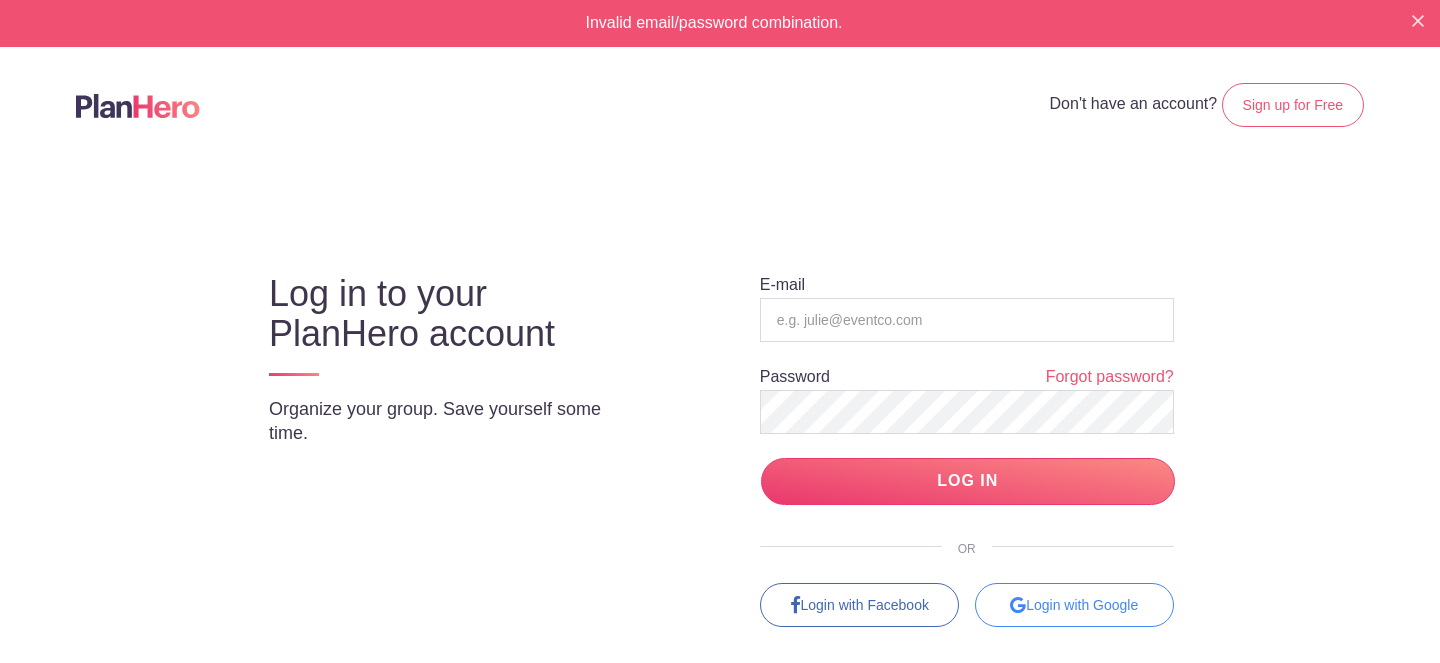scroll, scrollTop: 0, scrollLeft: 0, axis: both 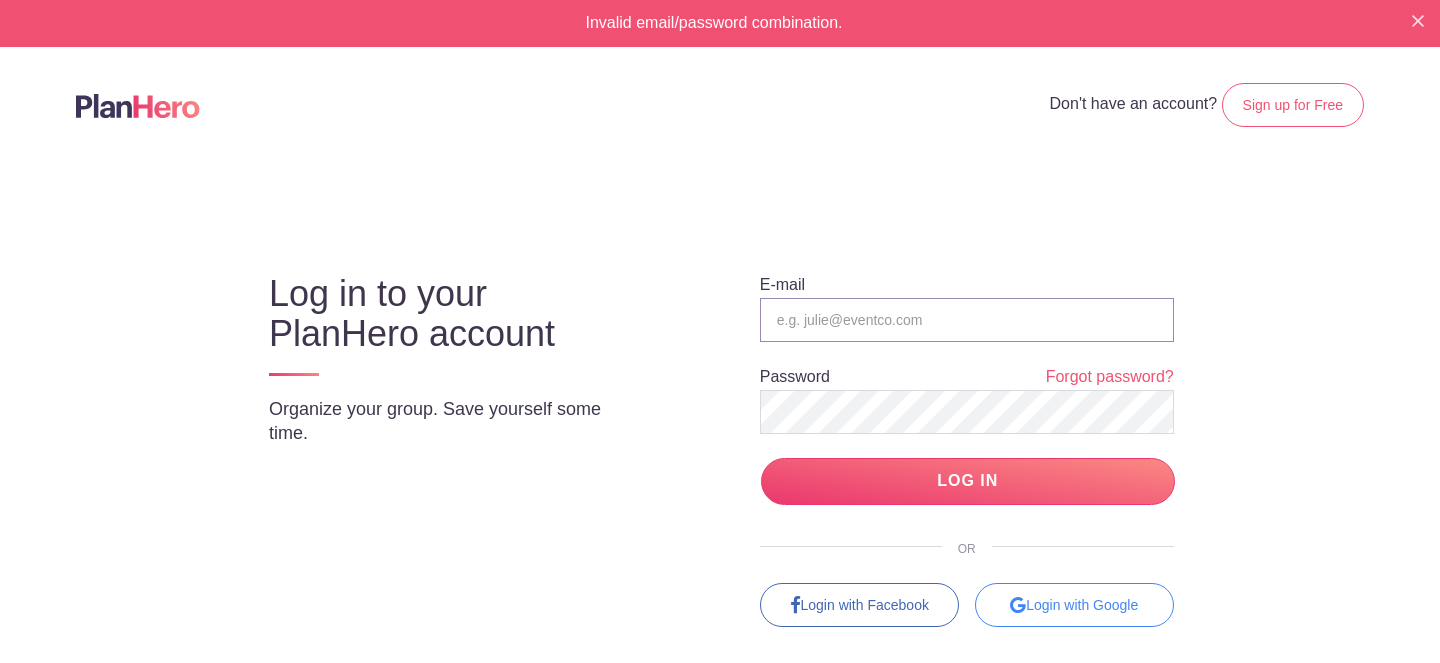 click at bounding box center (967, 320) 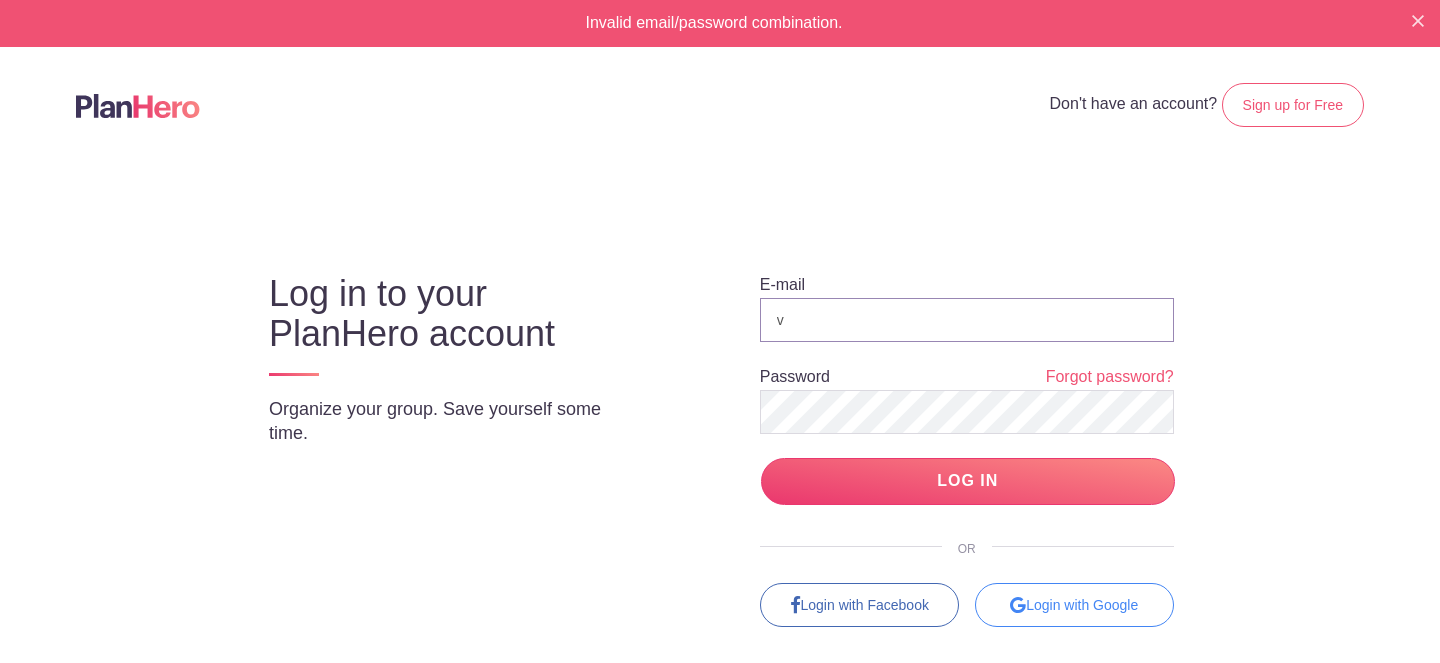 type on "[EMAIL]" 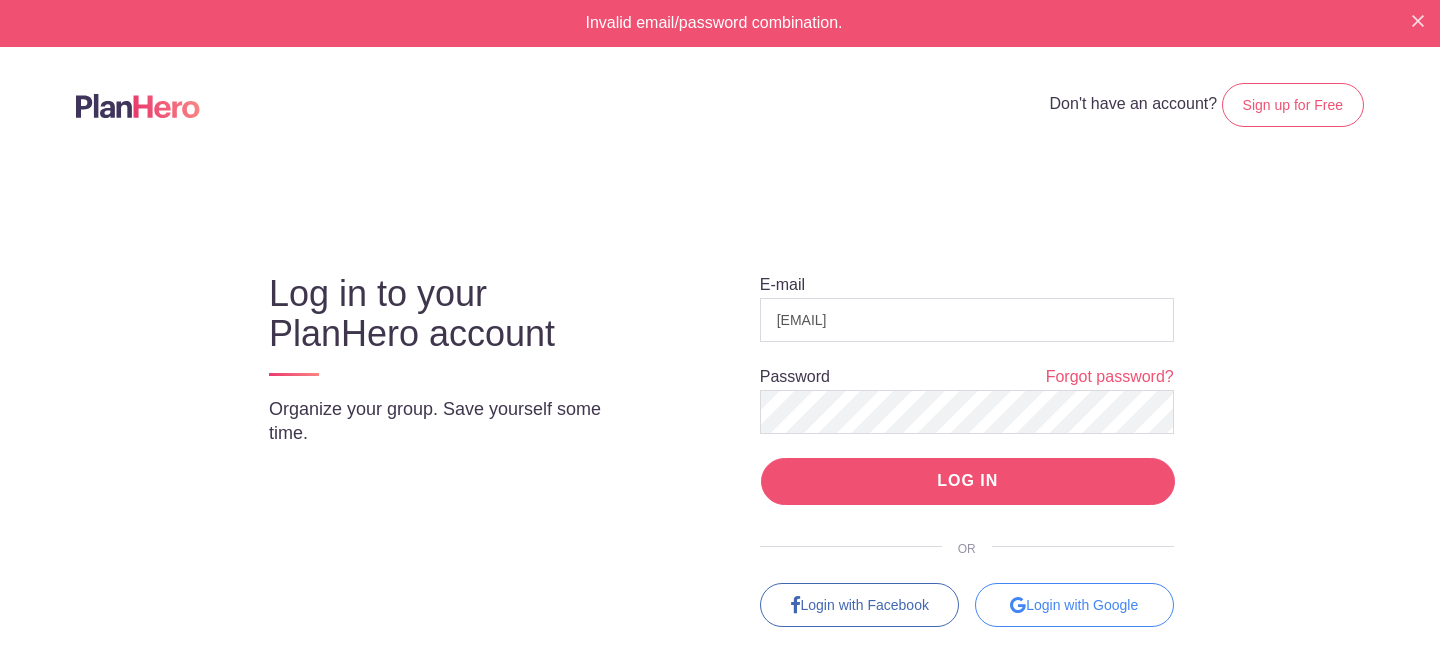 click on "LOG IN" at bounding box center [968, 481] 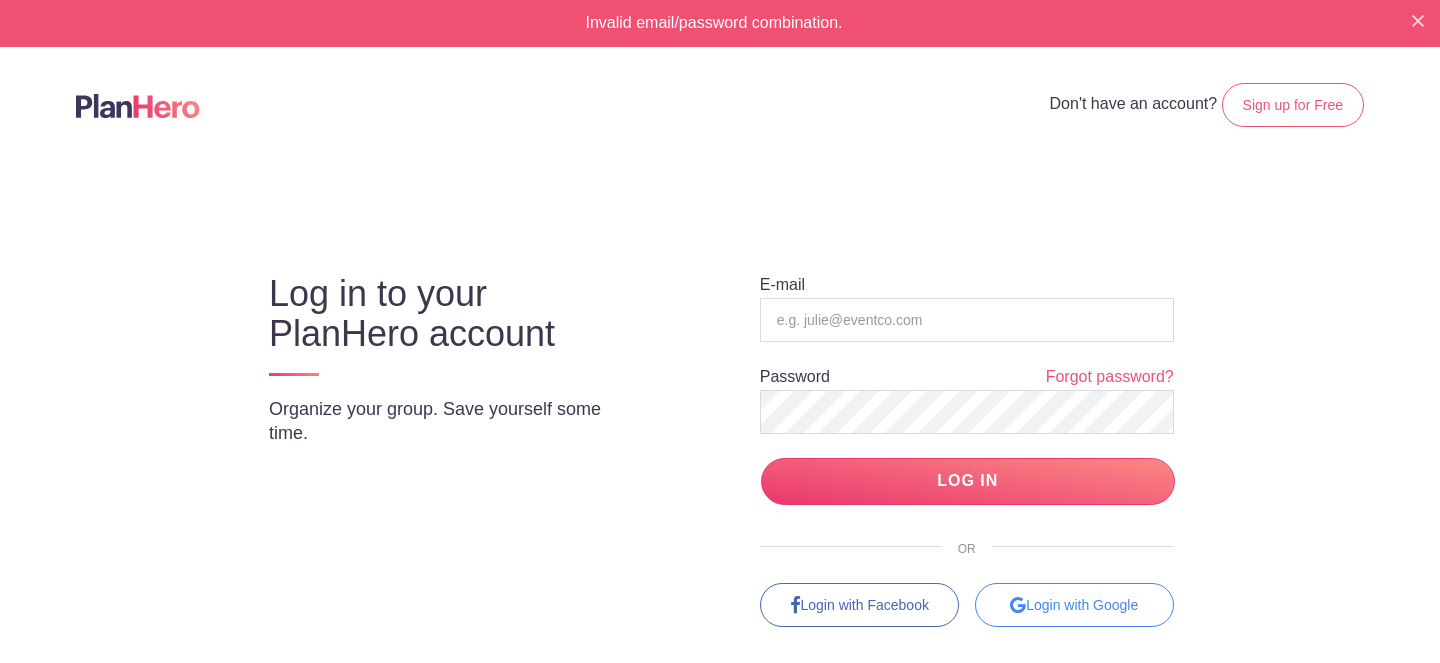 scroll, scrollTop: 0, scrollLeft: 0, axis: both 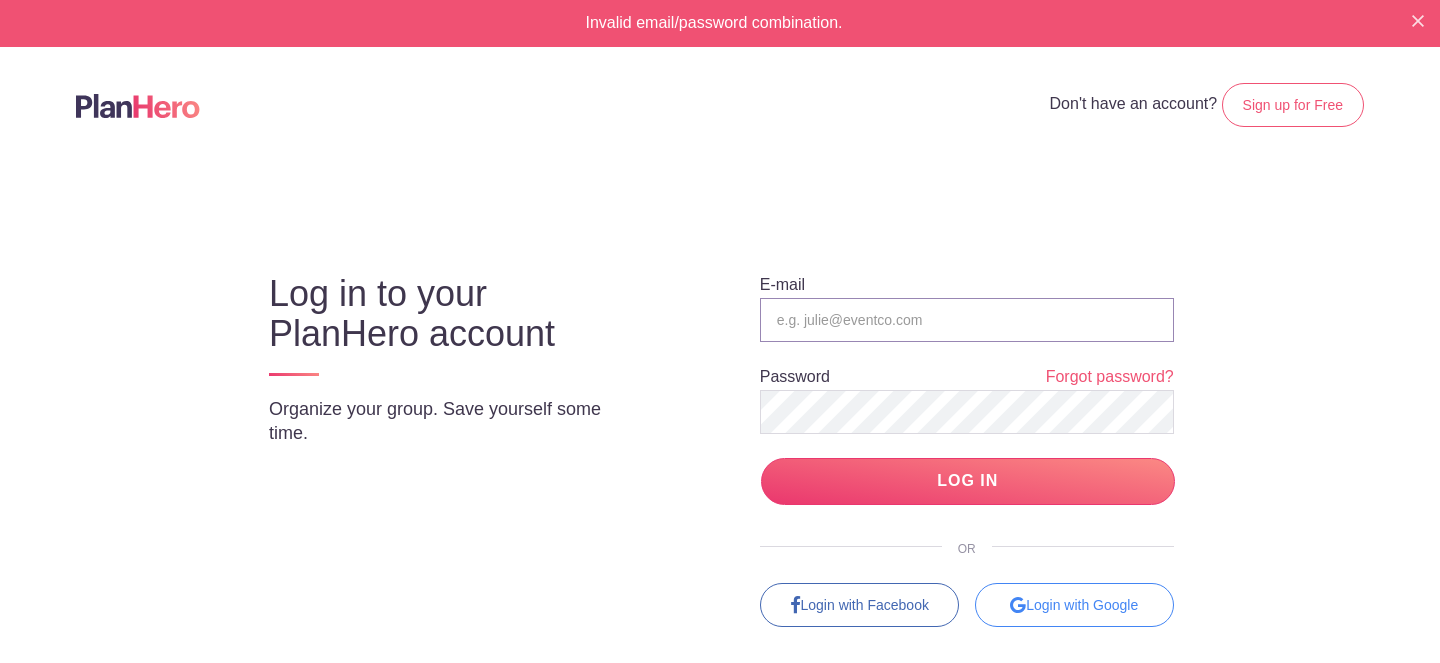click at bounding box center [967, 320] 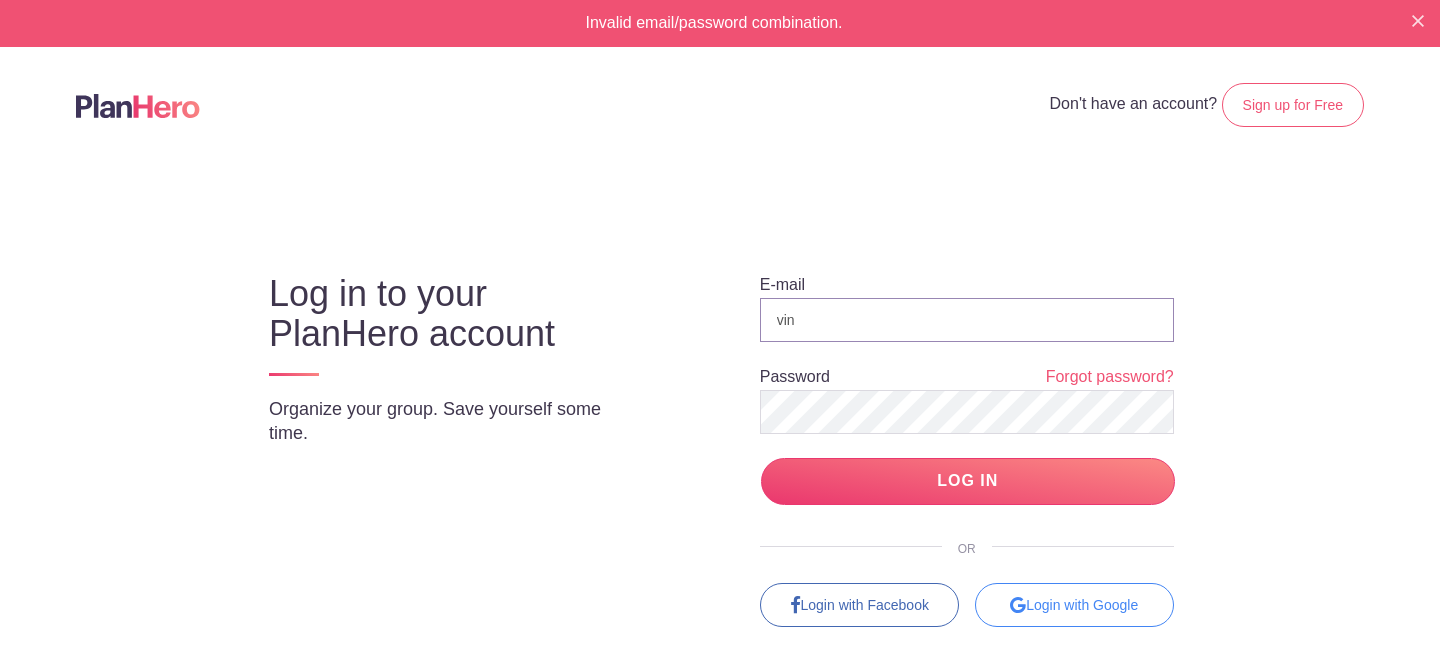 type on "[EMAIL]" 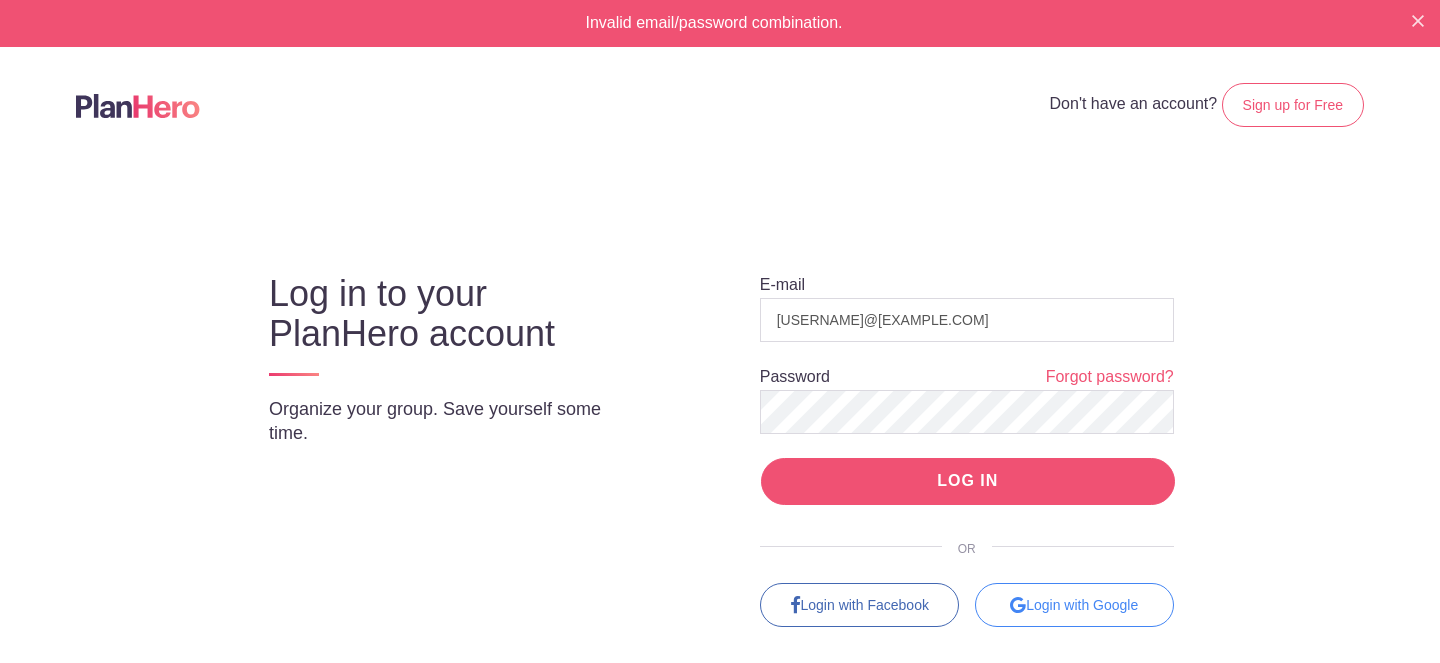 click on "LOG IN" at bounding box center (968, 481) 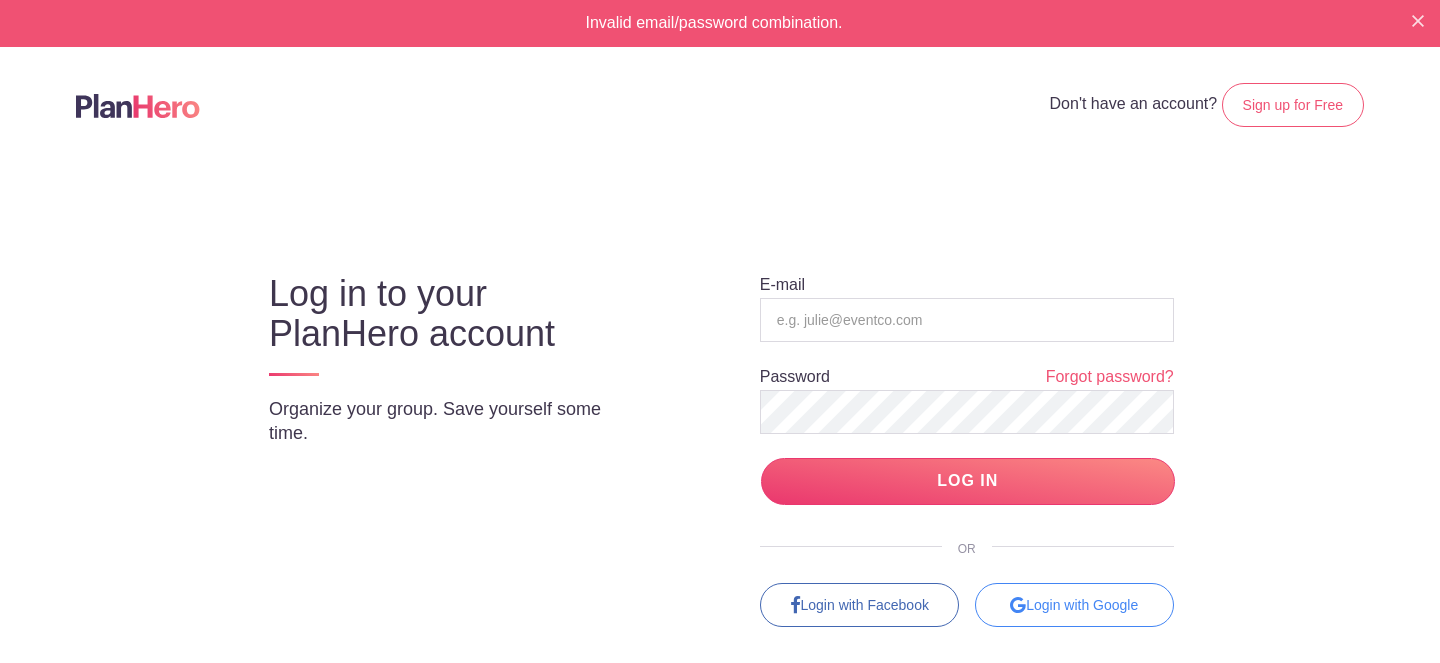 scroll, scrollTop: 0, scrollLeft: 0, axis: both 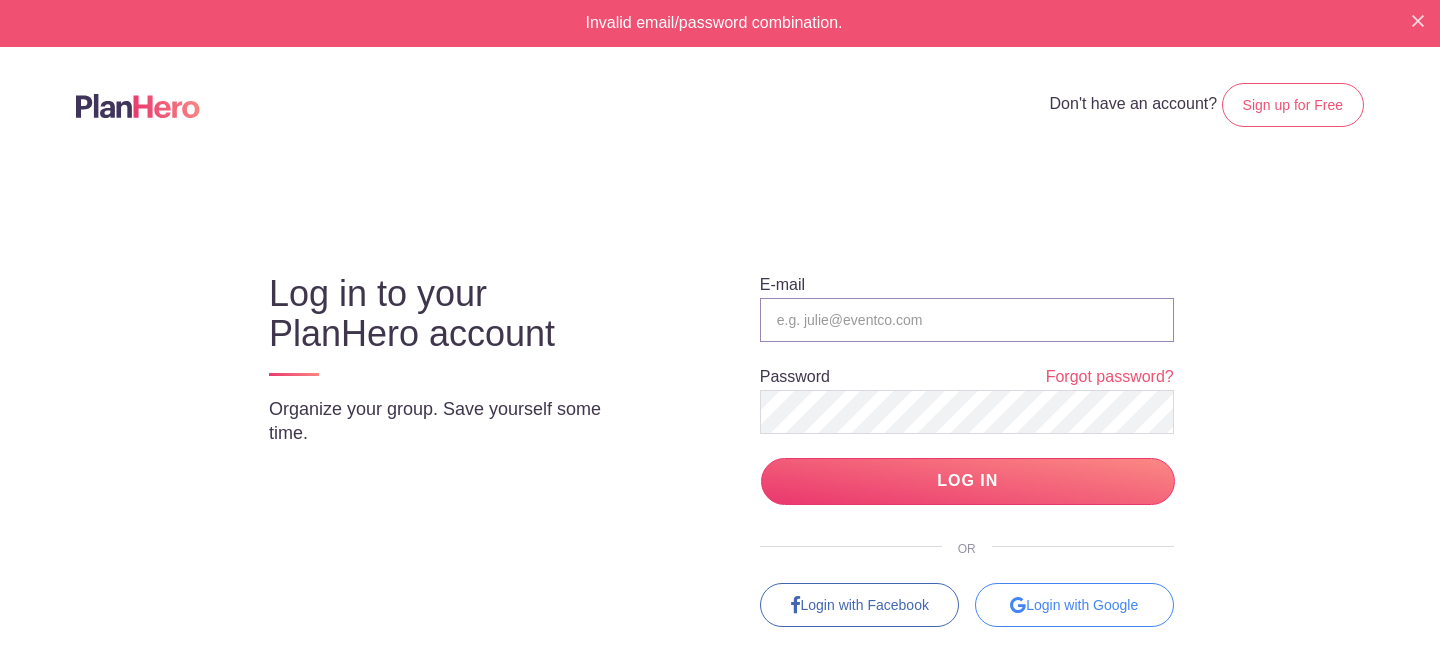 click at bounding box center (967, 320) 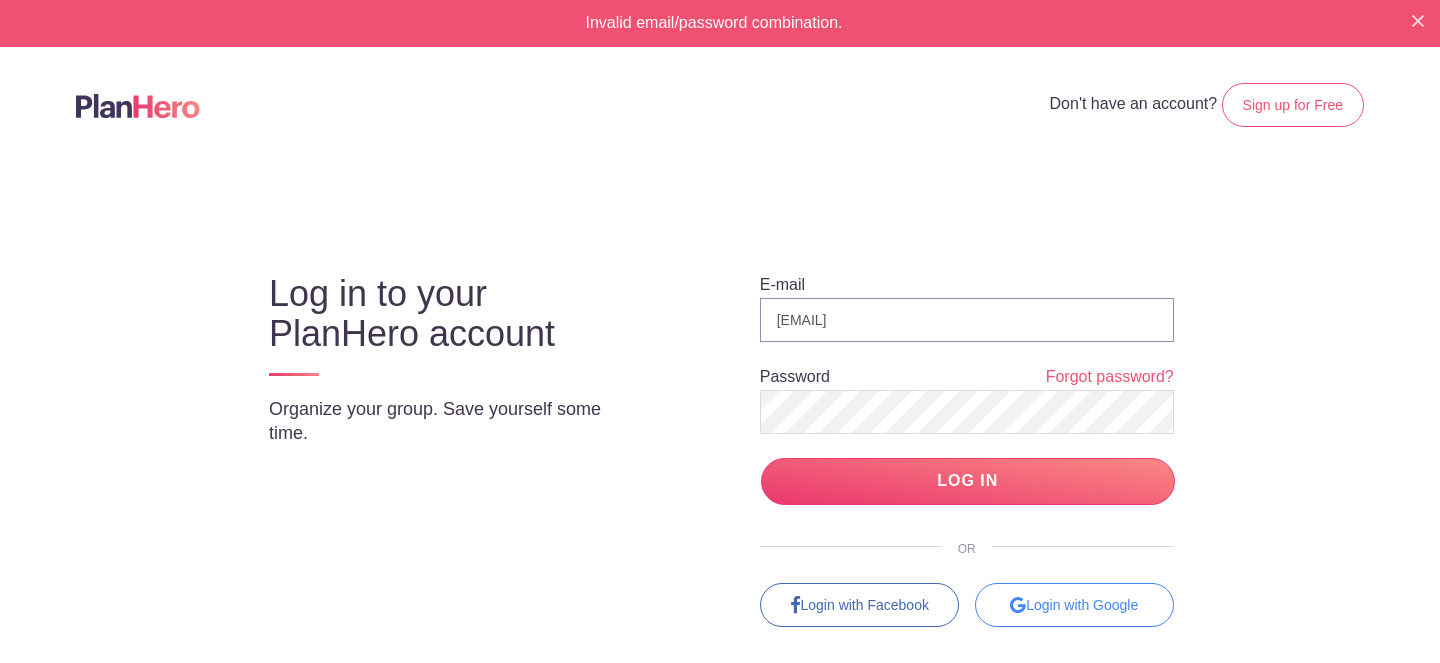 click on "briaphifer@gmail.com" at bounding box center [967, 320] 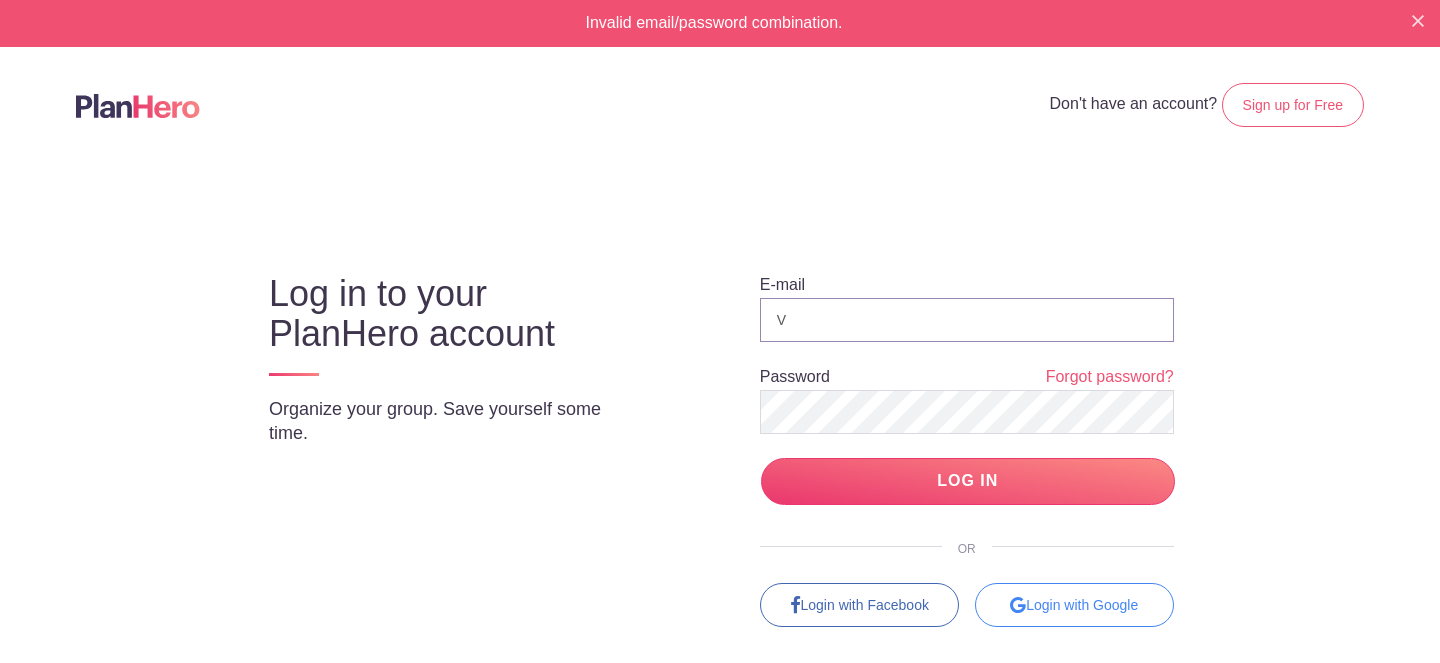 type on "[EMAIL]" 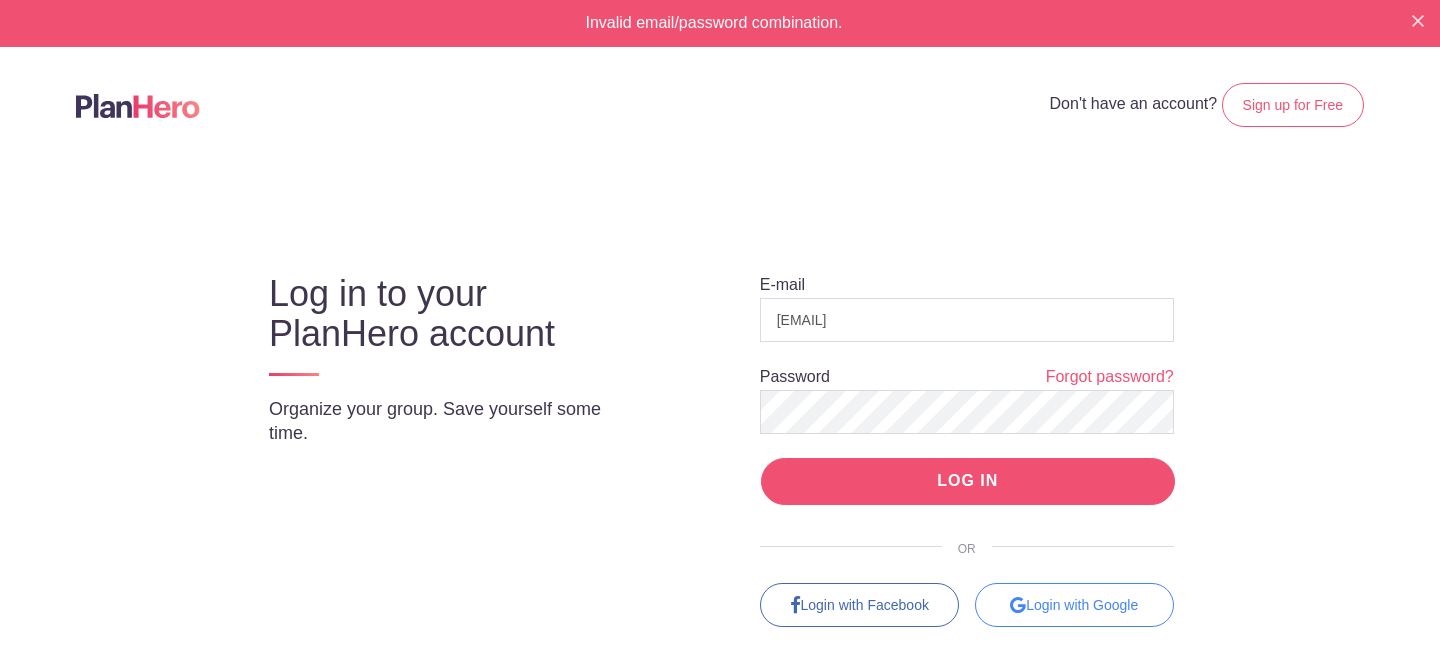 click on "LOG IN" at bounding box center (968, 481) 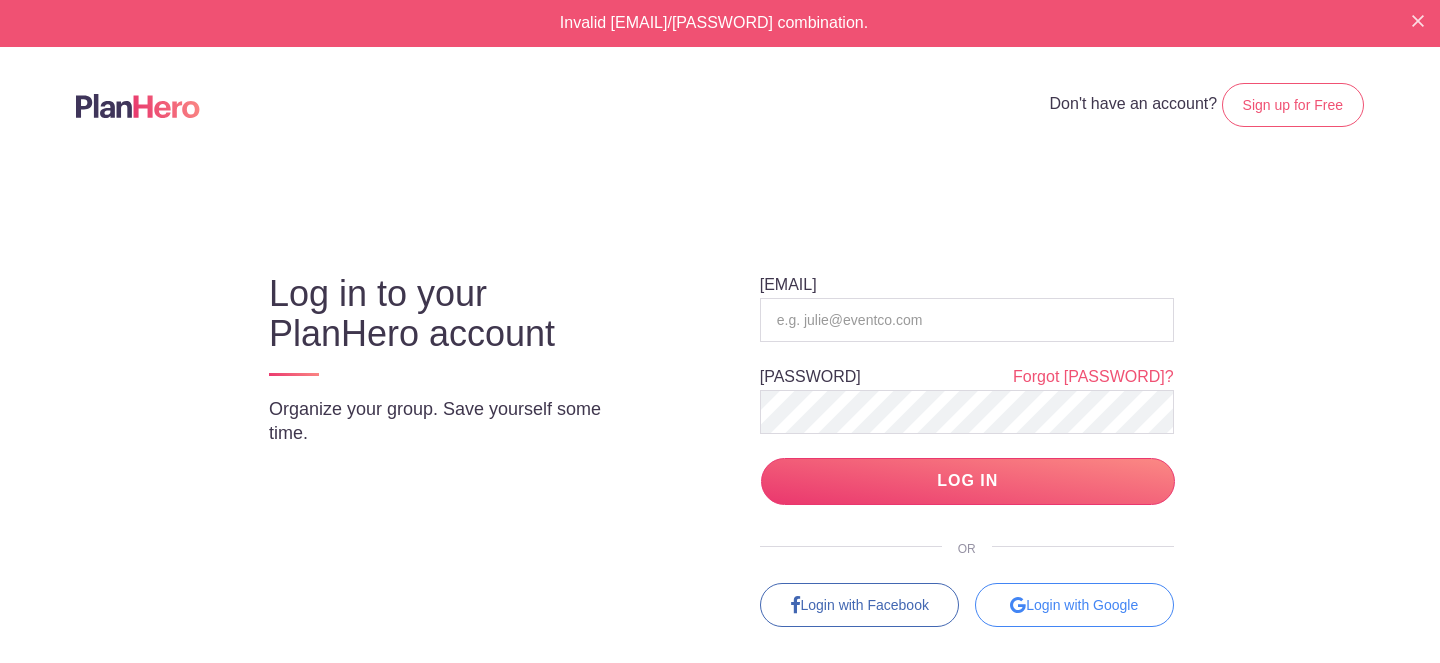 scroll, scrollTop: 0, scrollLeft: 0, axis: both 